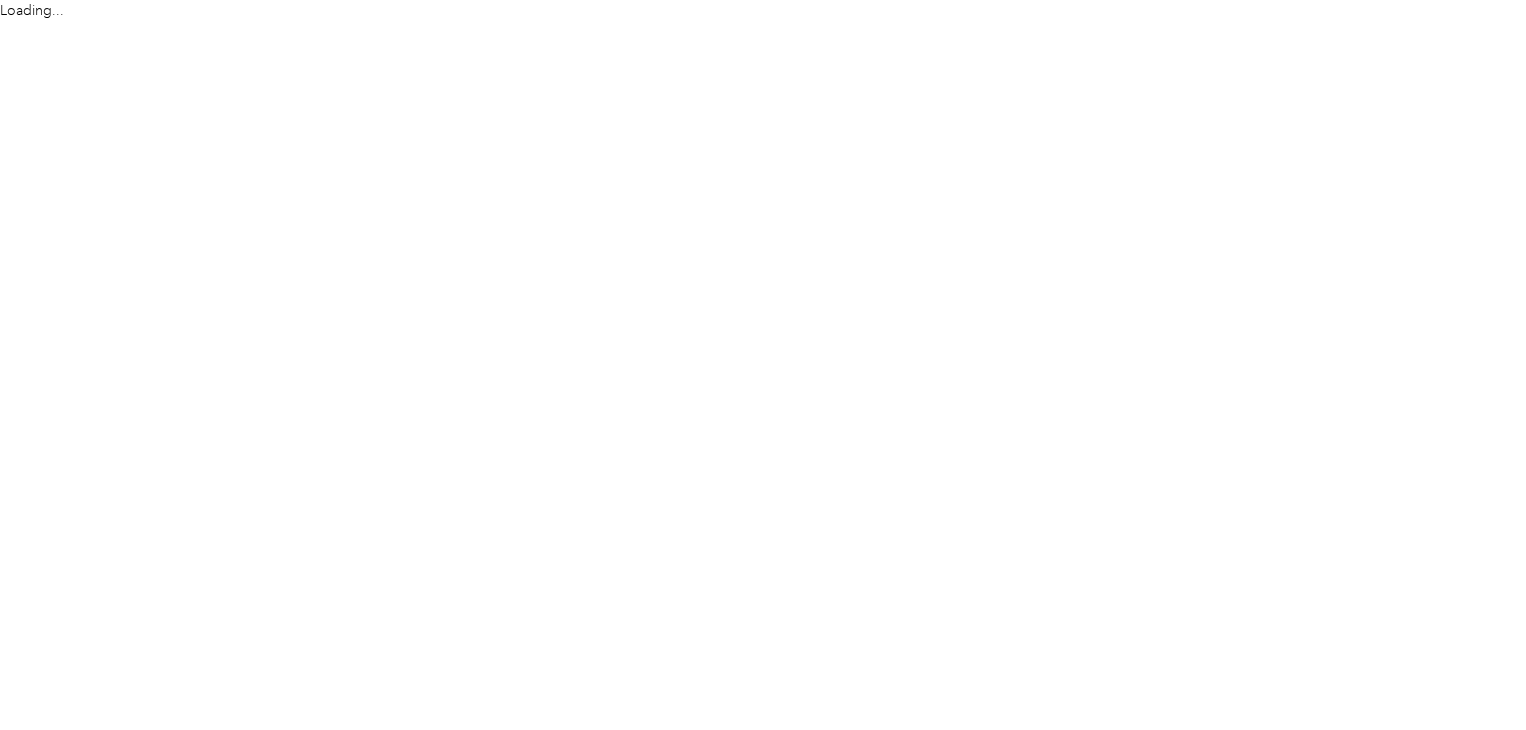 scroll, scrollTop: 0, scrollLeft: 0, axis: both 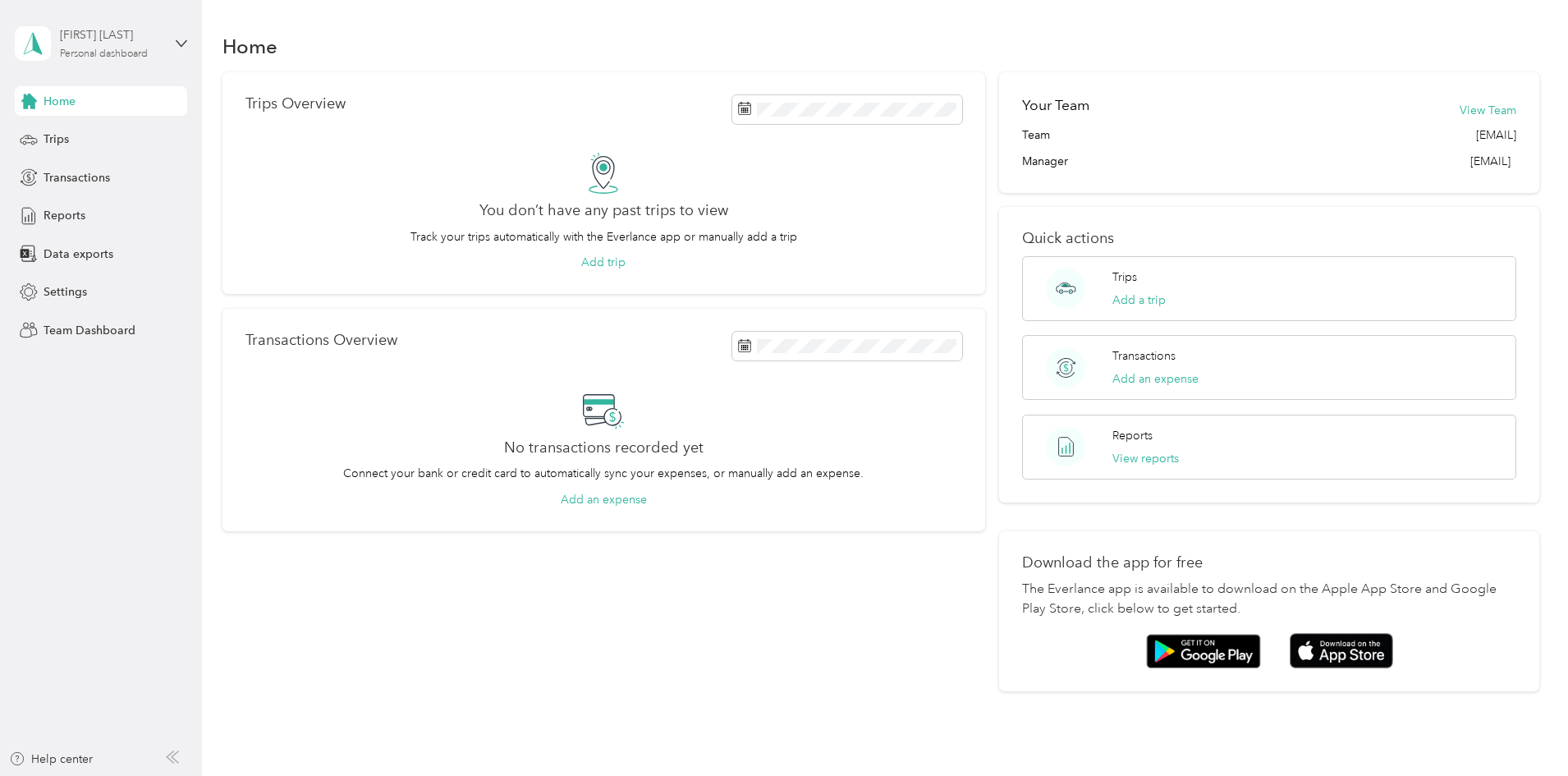 click on "Personal dashboard" at bounding box center (103, 54) 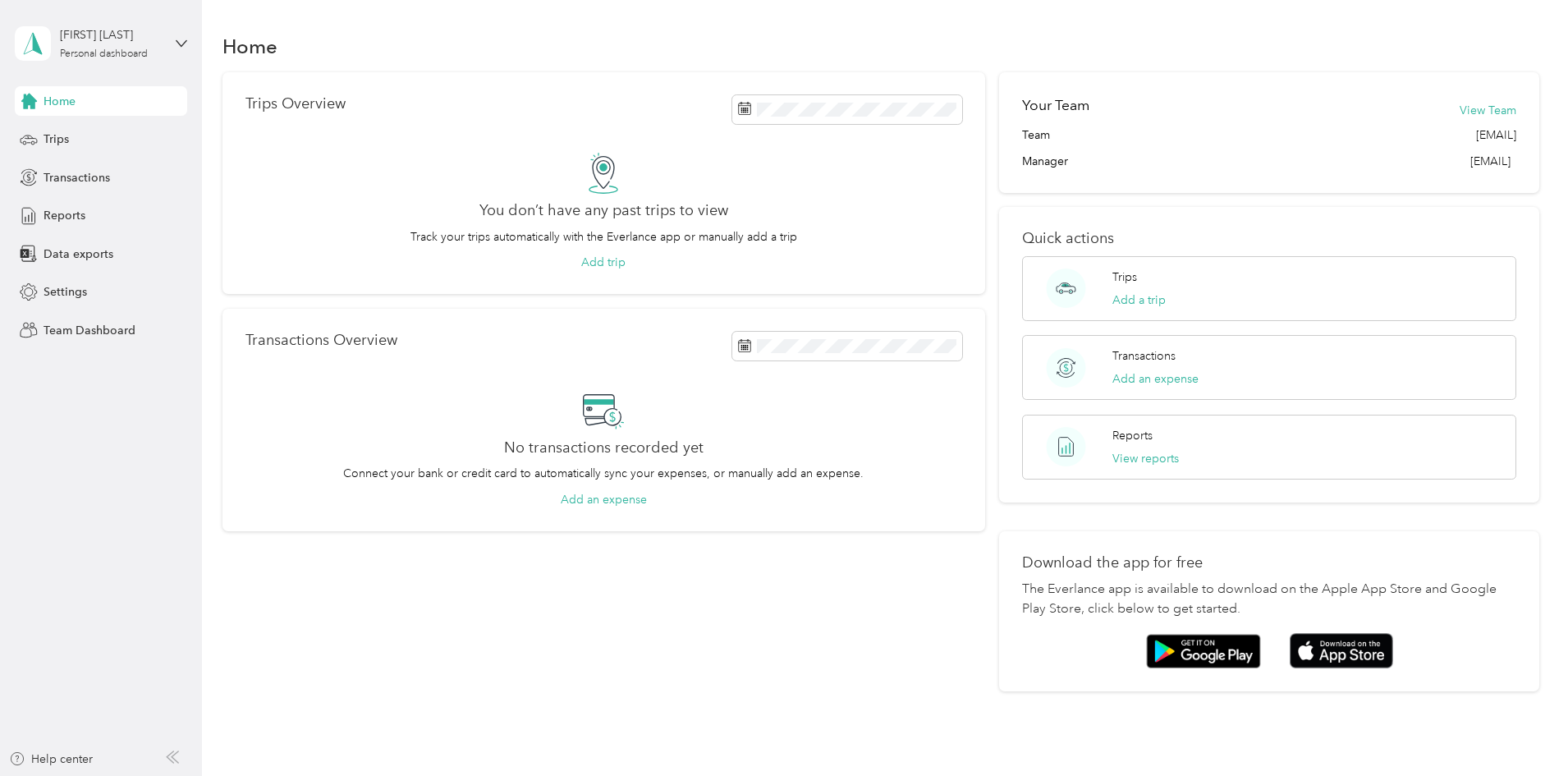 click on "Team dashboard" at bounding box center [73, 135] 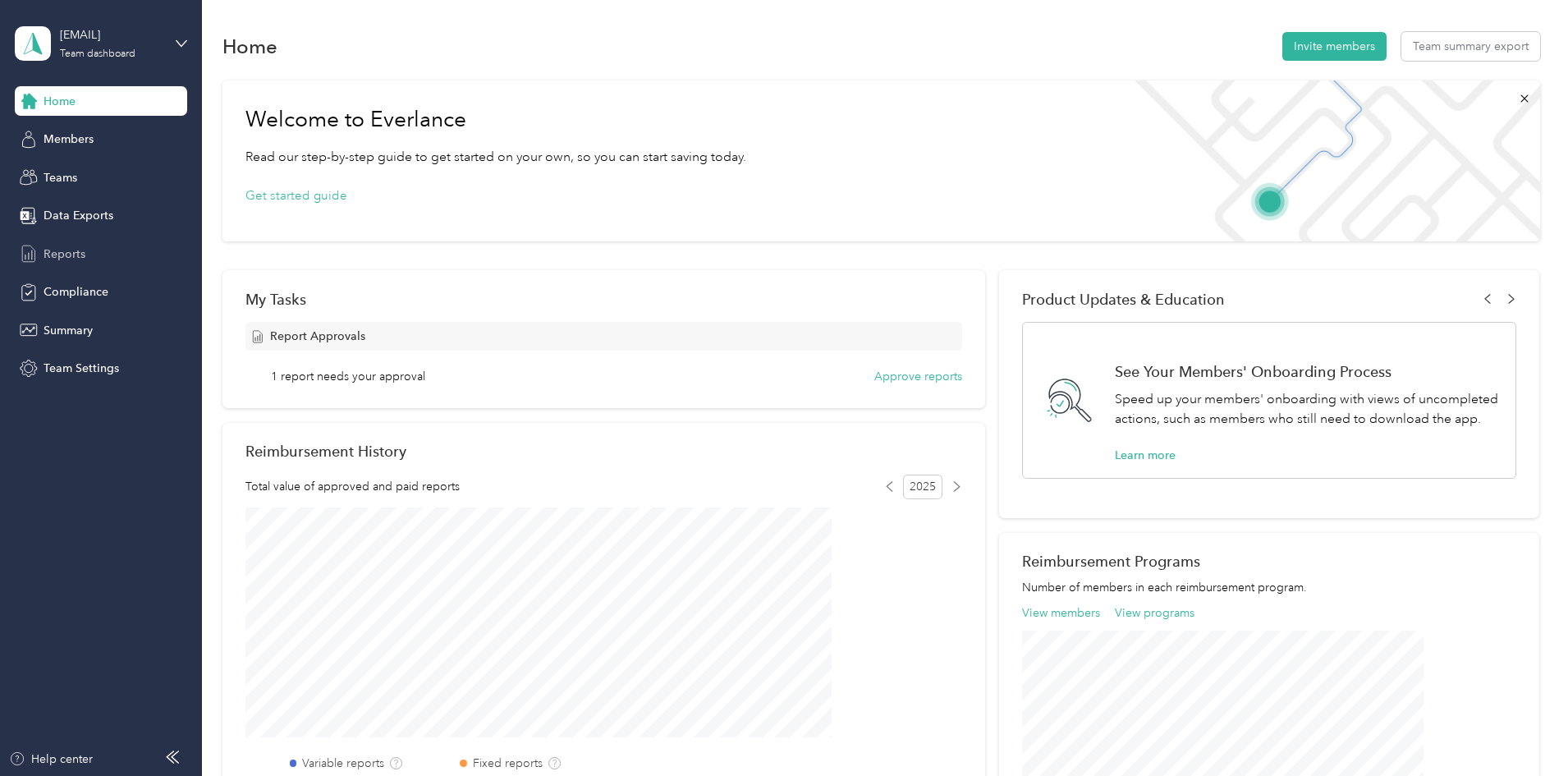 click on "Reports" at bounding box center (101, 254) 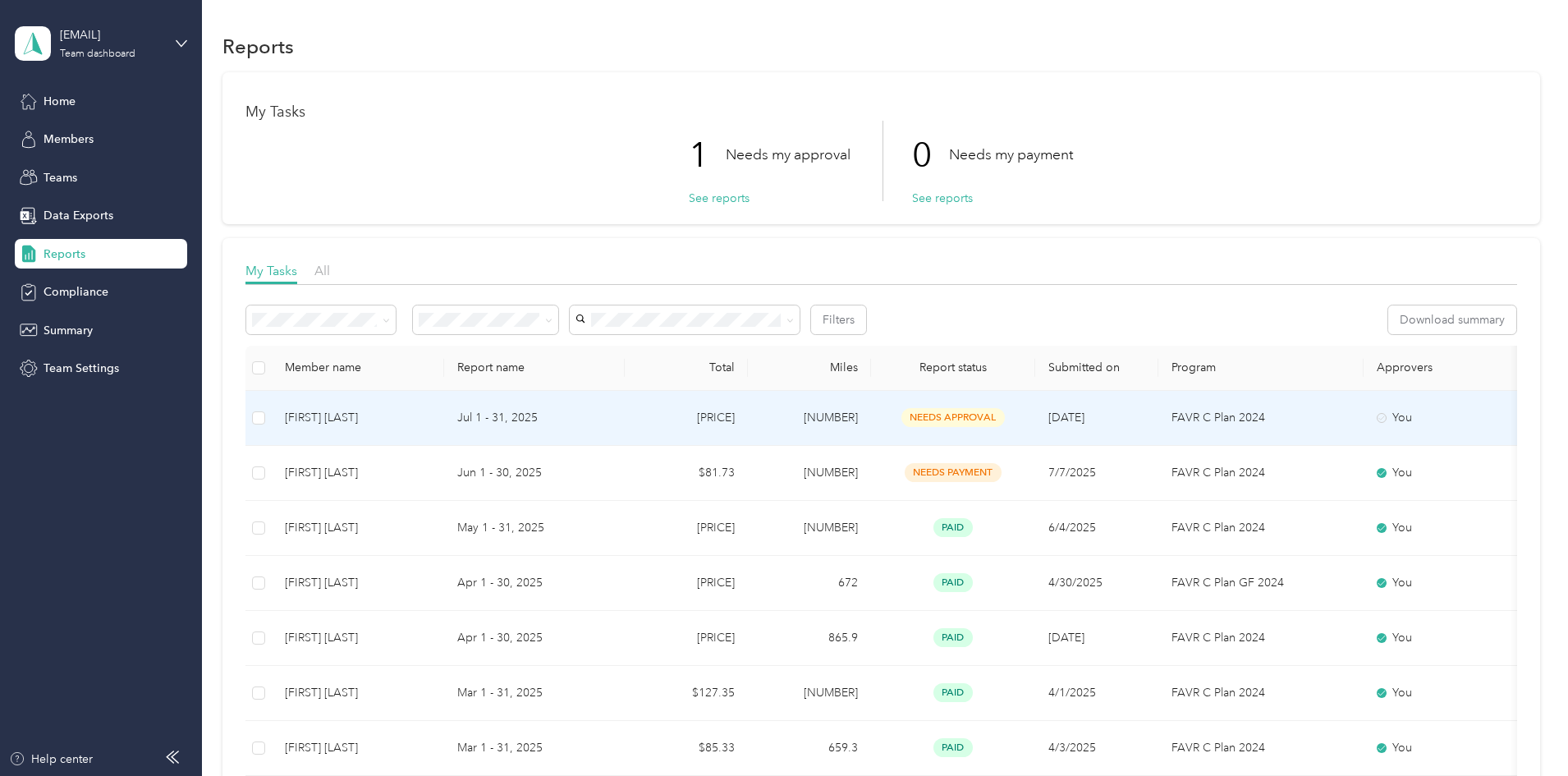 click on "Jul 1 - 31, 2025" at bounding box center [534, 418] 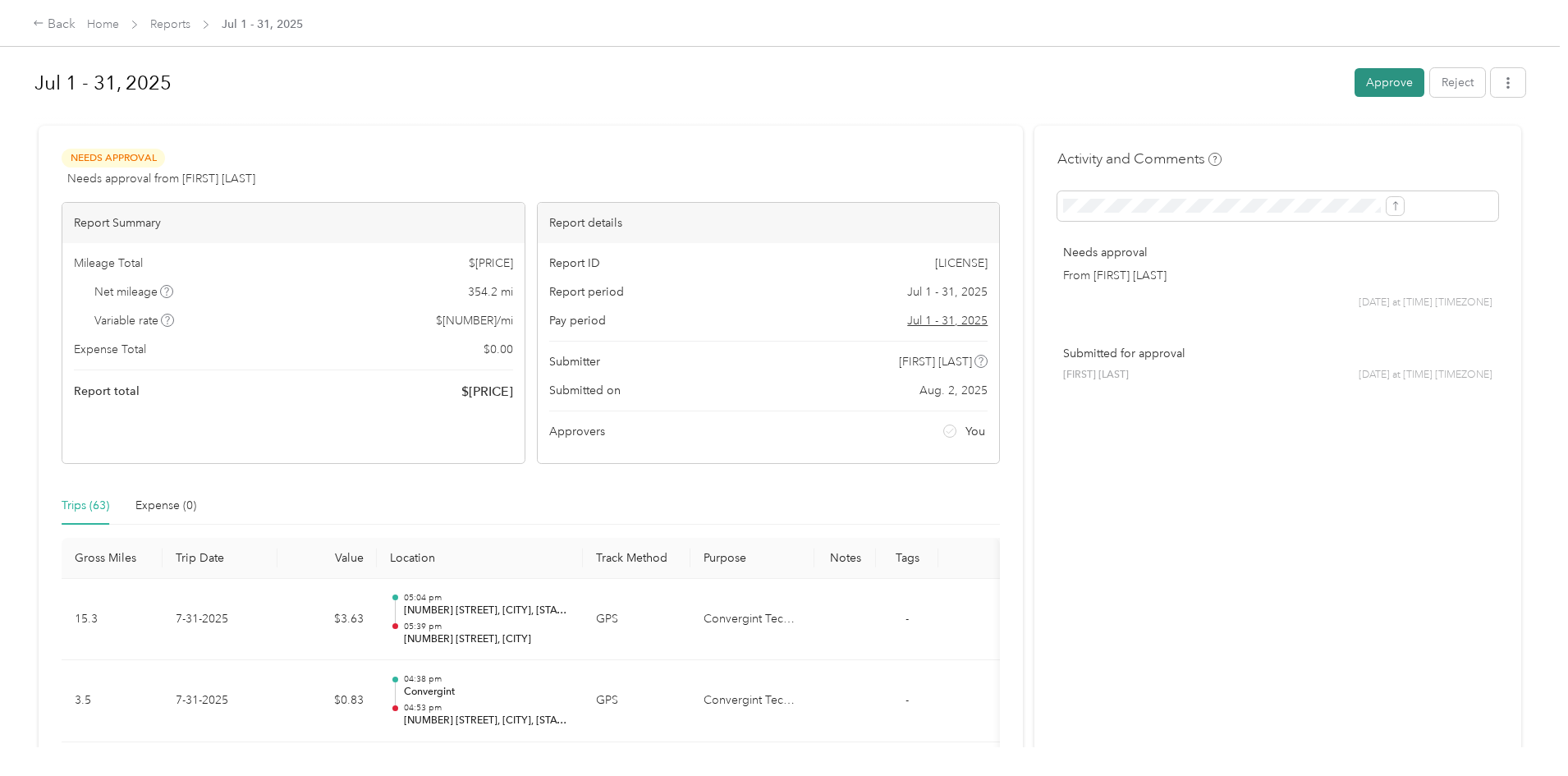 click on "Approve" at bounding box center [1389, 82] 